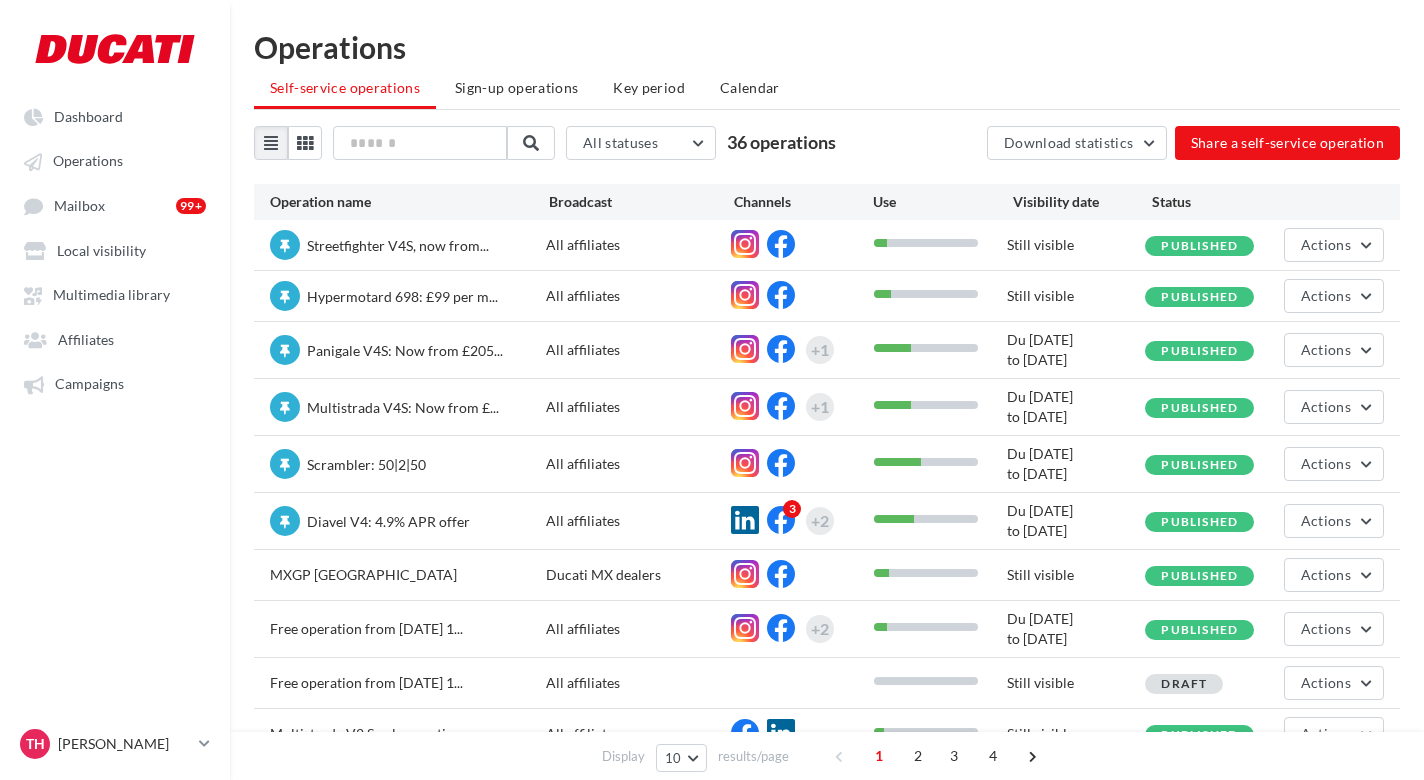 scroll, scrollTop: 0, scrollLeft: 0, axis: both 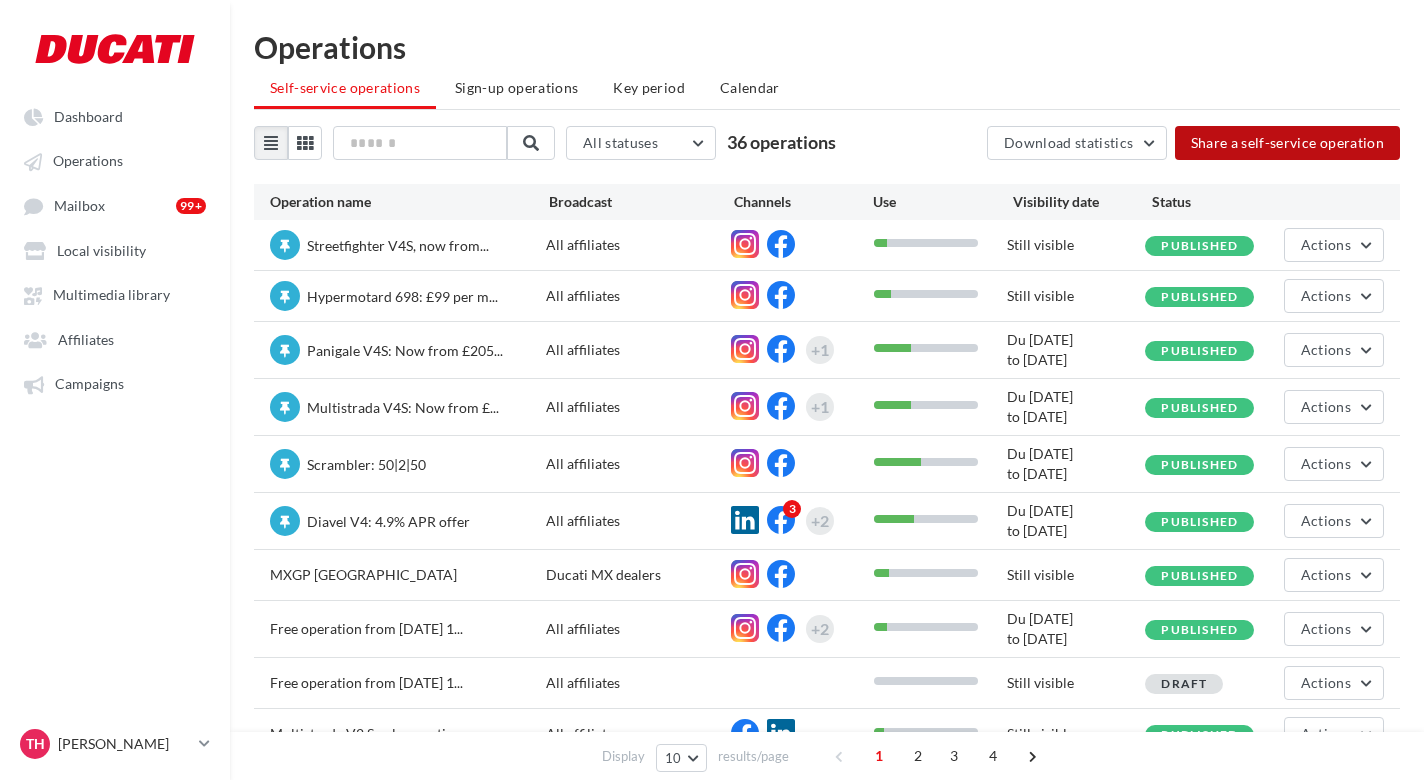 click on "Share a self-service operation" at bounding box center (1288, 143) 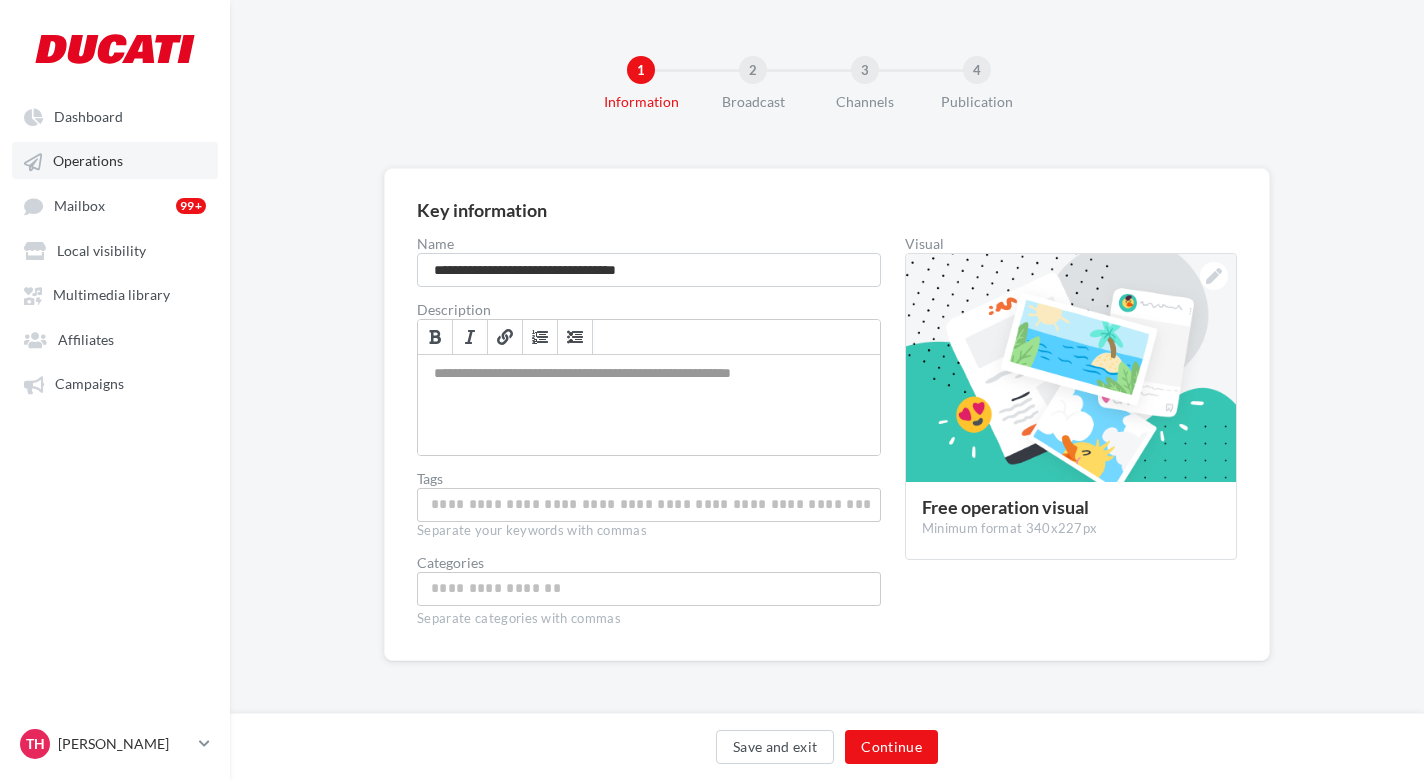 click on "Operations" at bounding box center [88, 161] 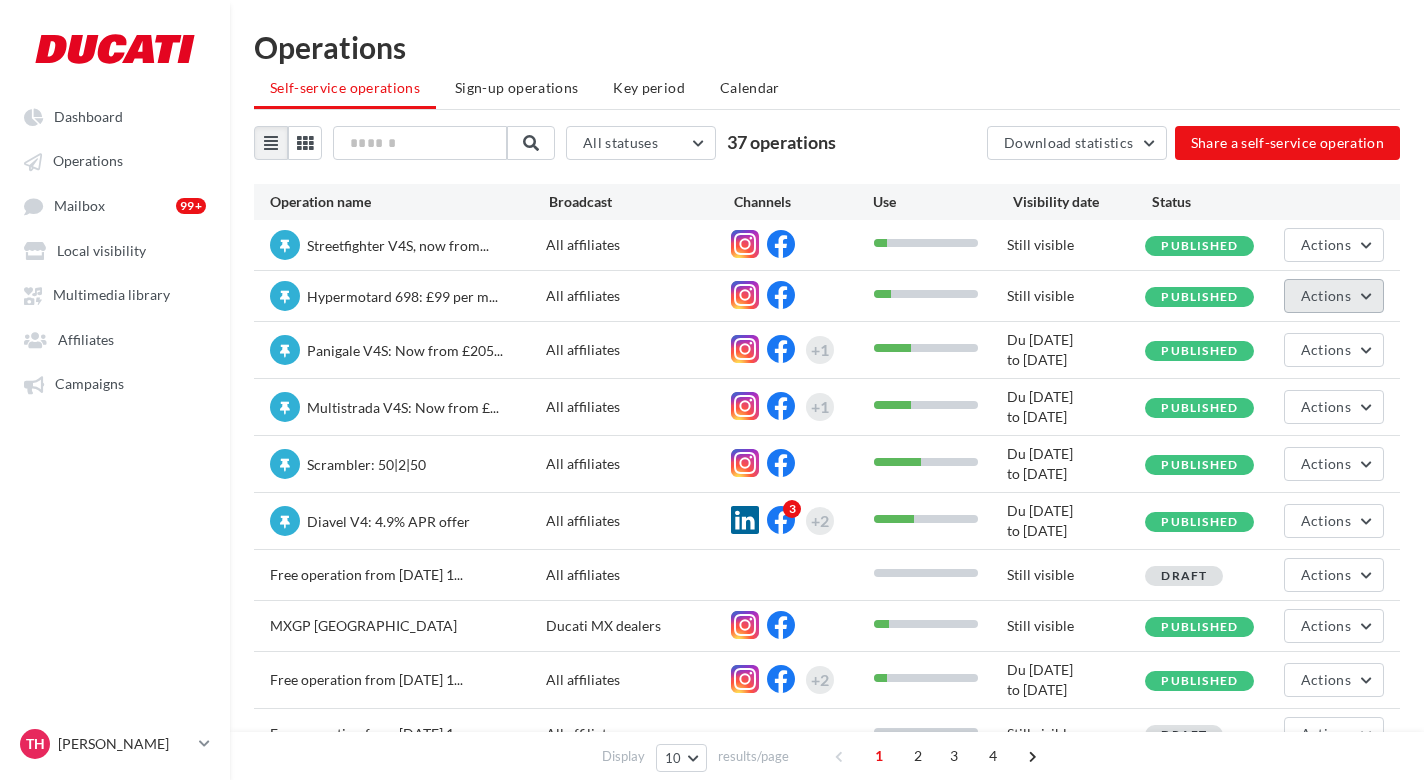 click on "Actions" at bounding box center [1326, 295] 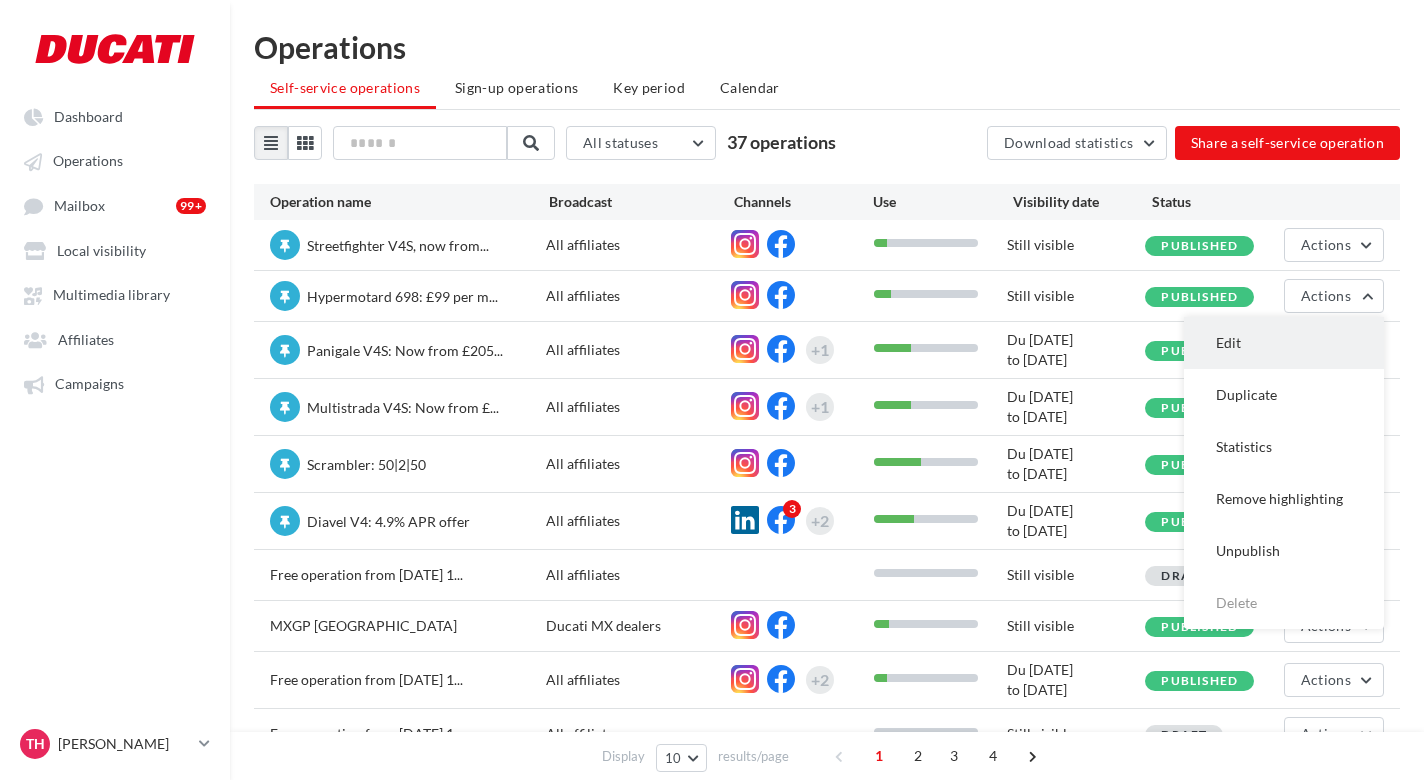 click on "Edit" at bounding box center [1284, 343] 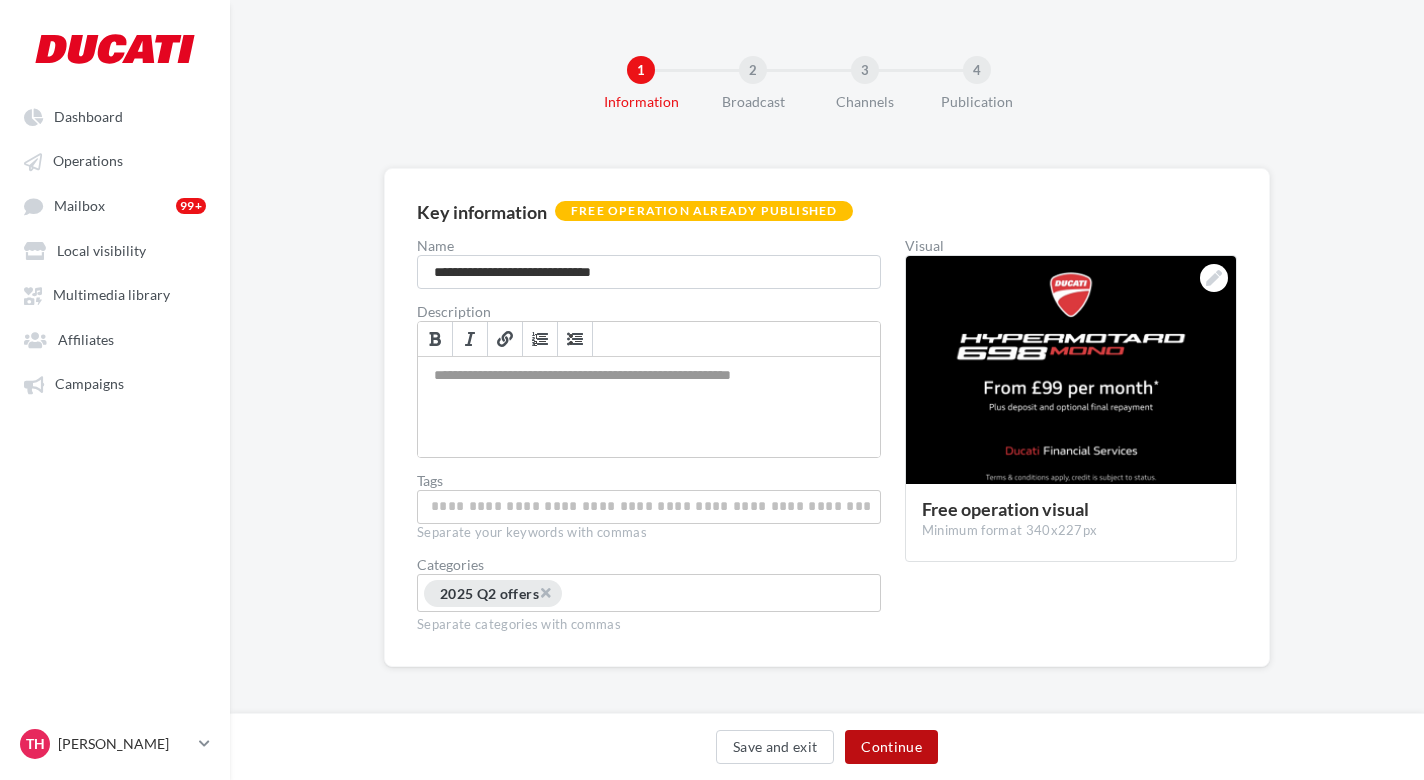 click on "Continue" at bounding box center (891, 747) 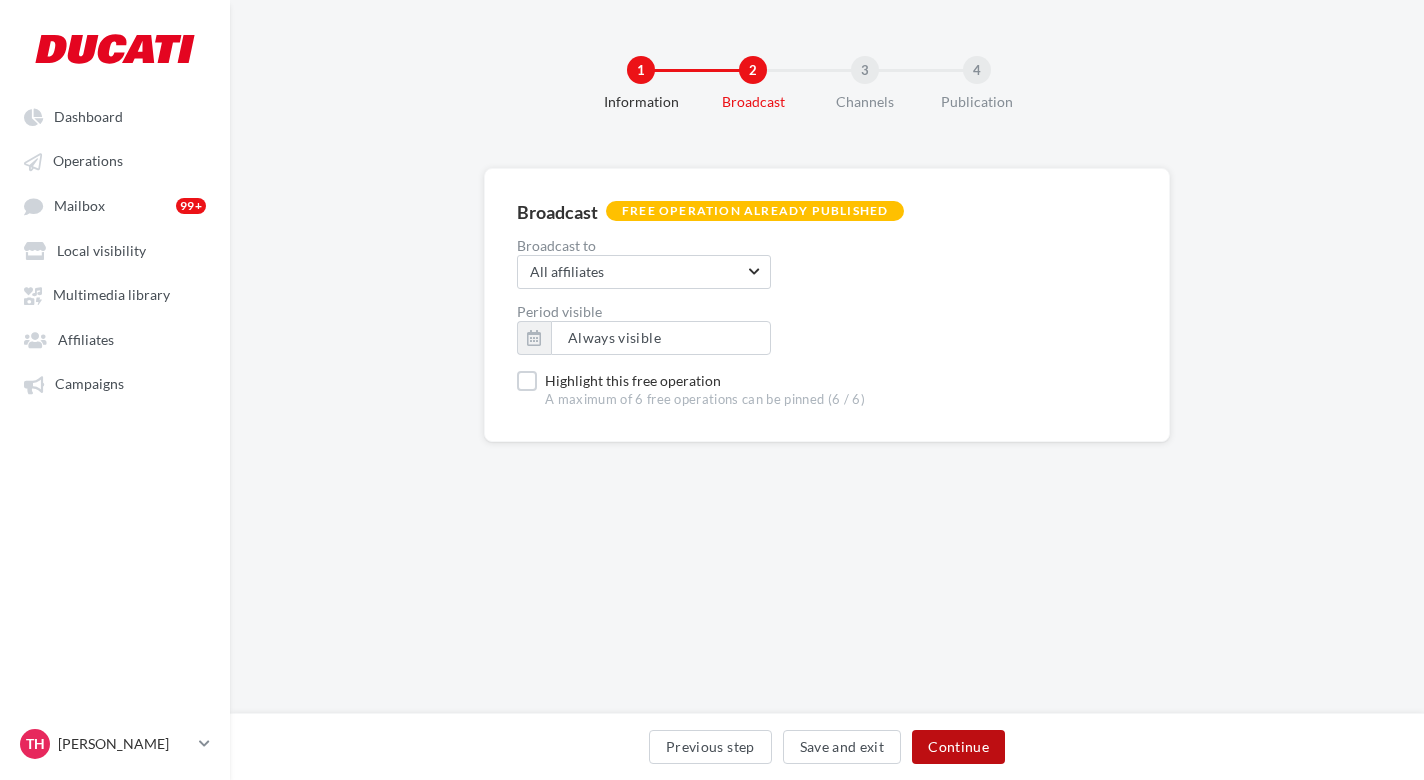 click on "Continue" at bounding box center [958, 747] 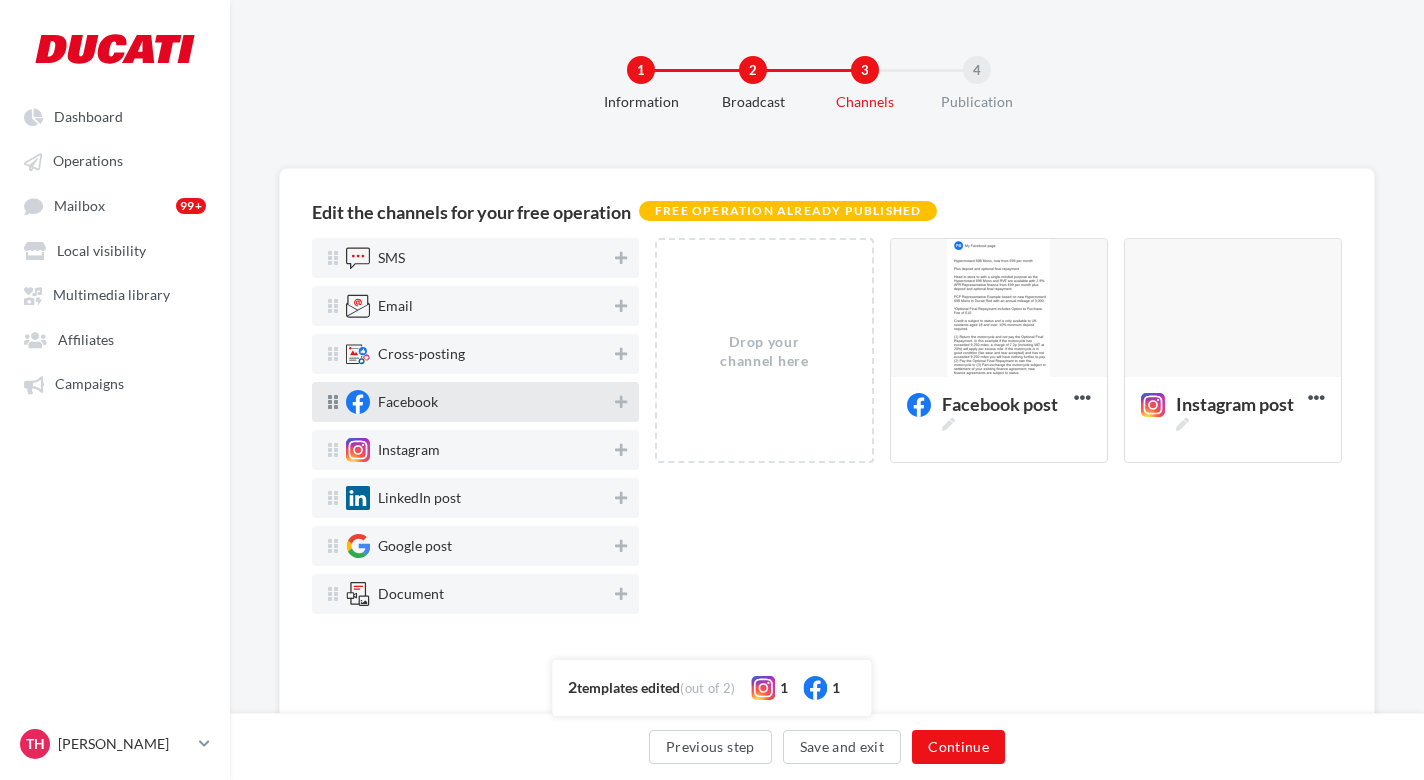 scroll, scrollTop: 0, scrollLeft: 13, axis: horizontal 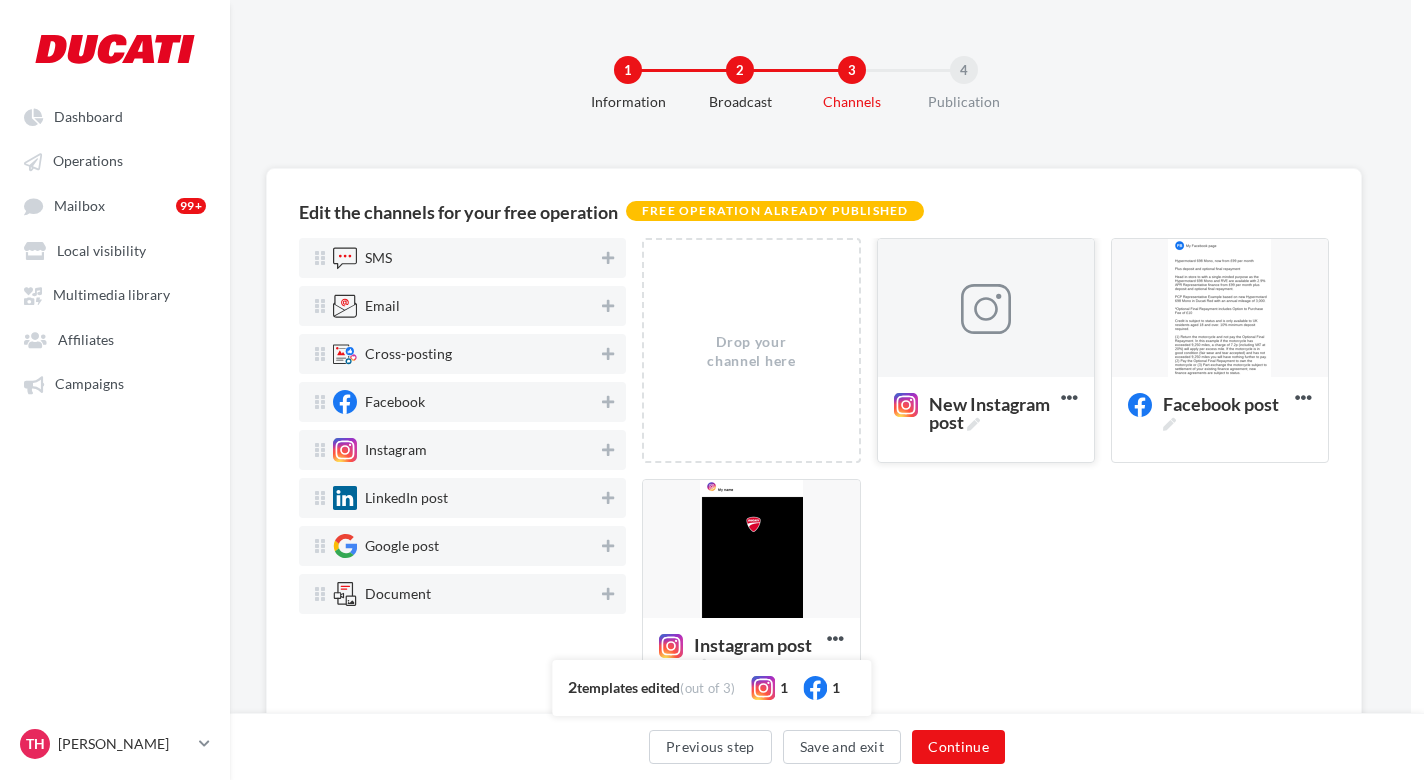 click at bounding box center [986, 309] 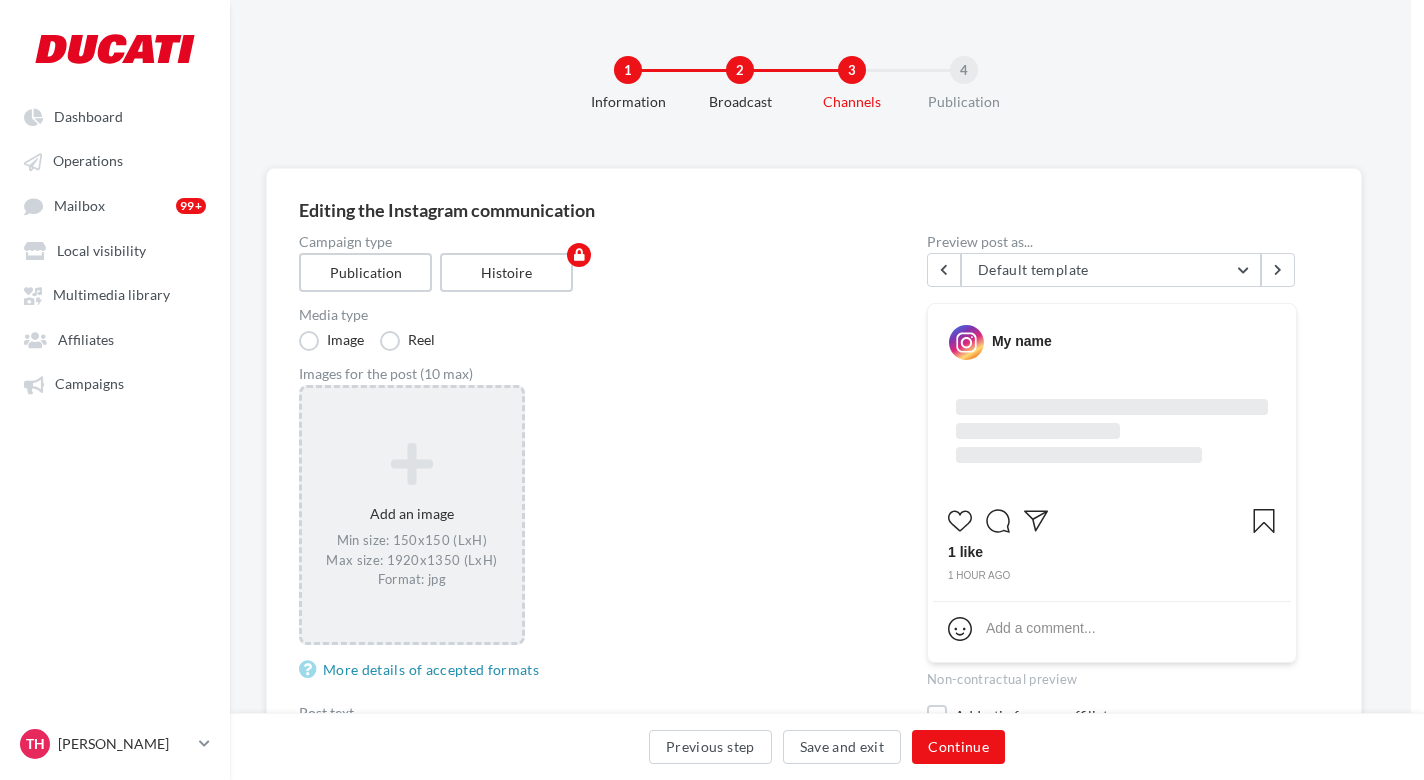 click at bounding box center [412, 464] 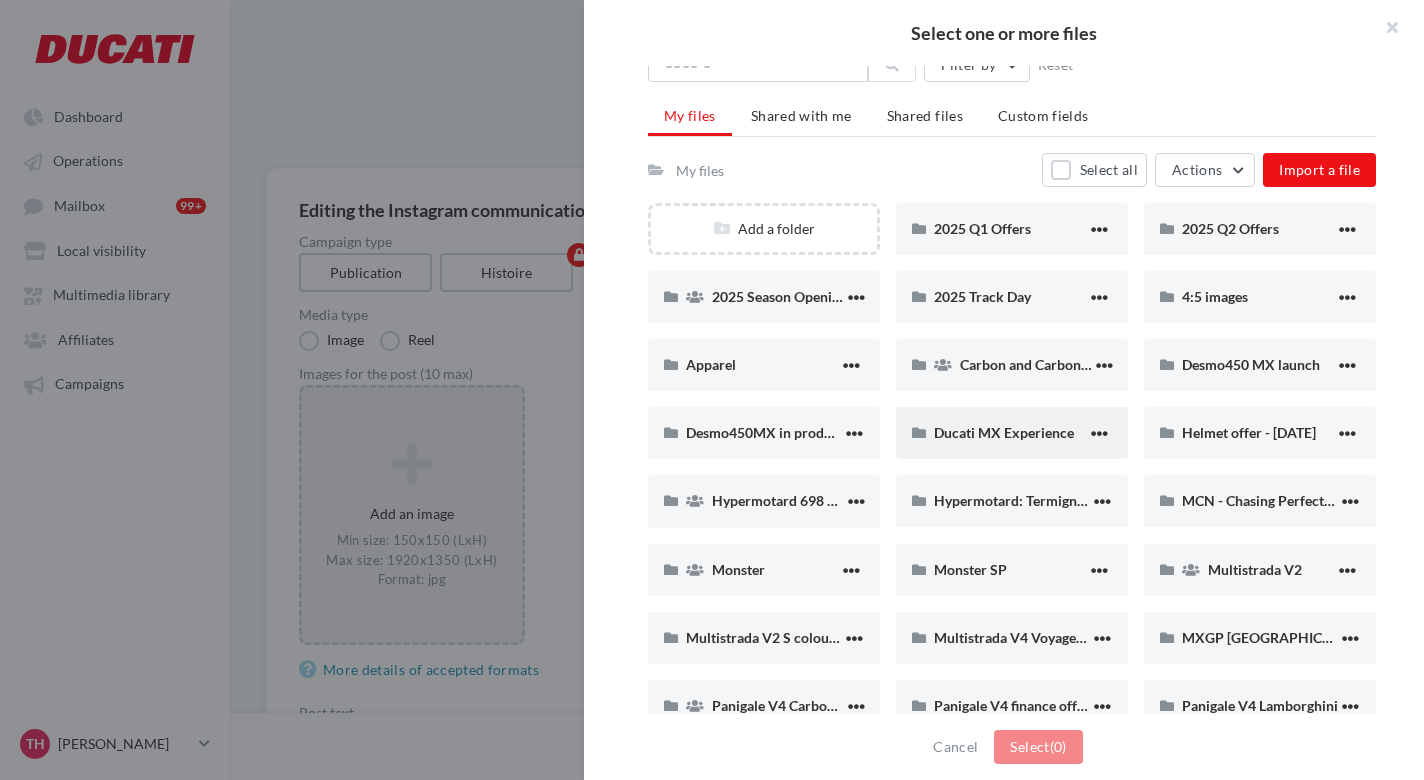 scroll, scrollTop: 97, scrollLeft: 0, axis: vertical 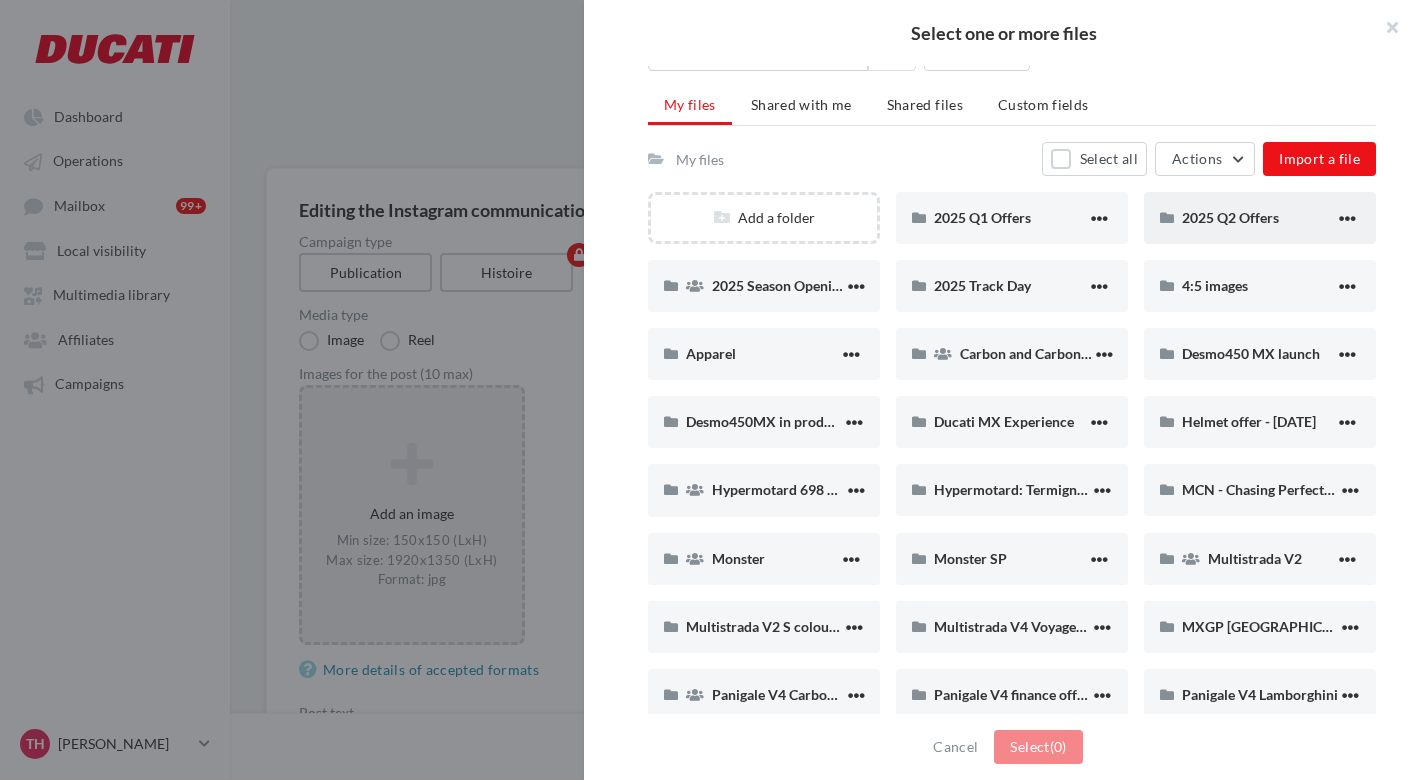 click on "2025 Q2 Offers" at bounding box center [1230, 217] 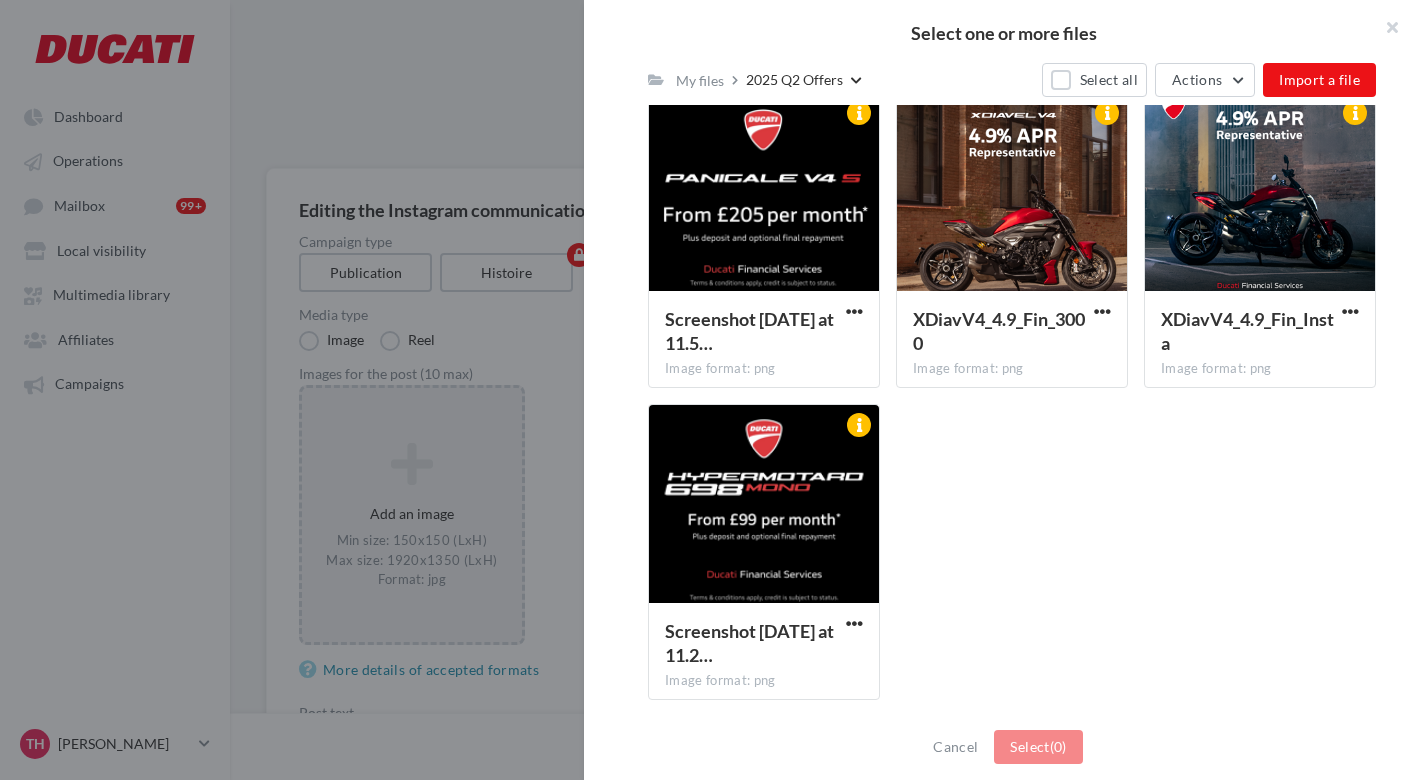 scroll, scrollTop: 0, scrollLeft: 0, axis: both 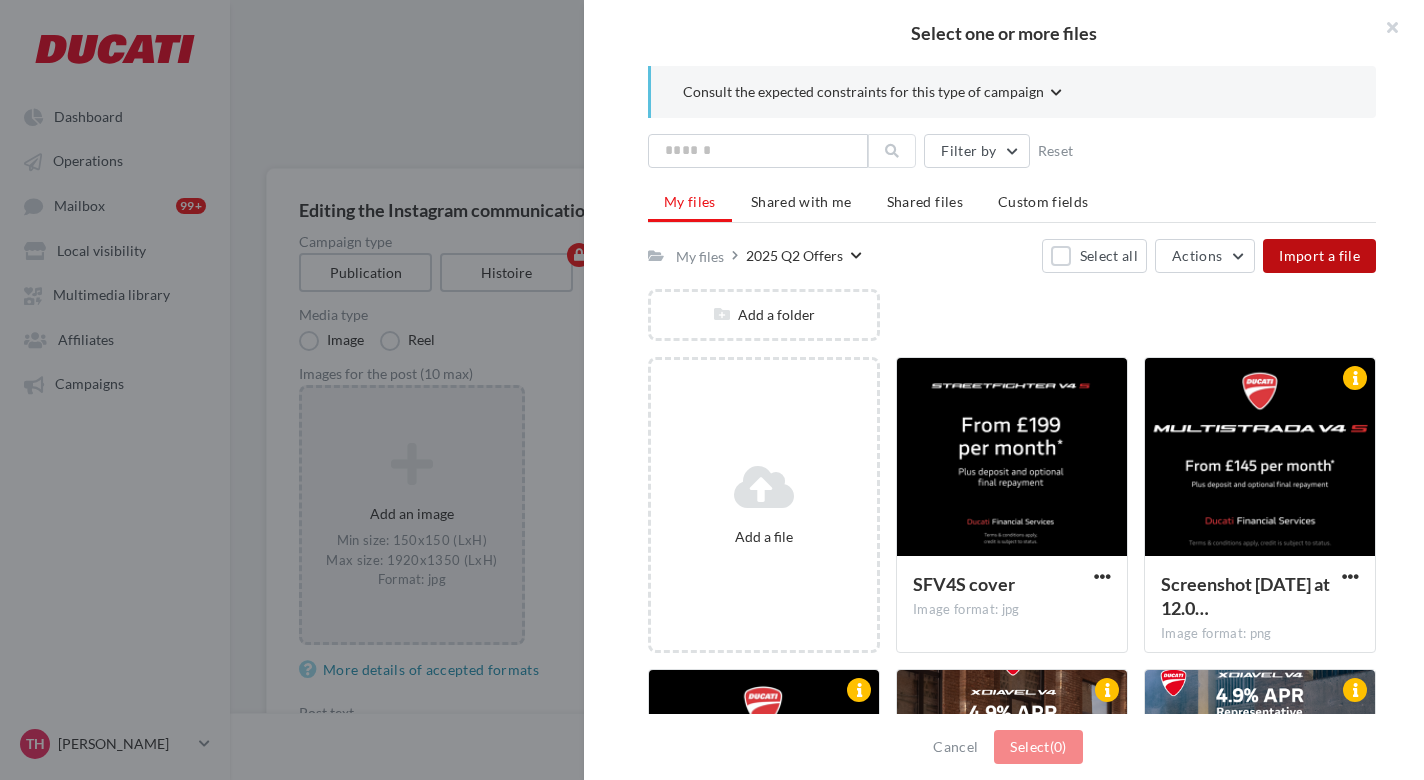 click on "Import a file" at bounding box center (1319, 255) 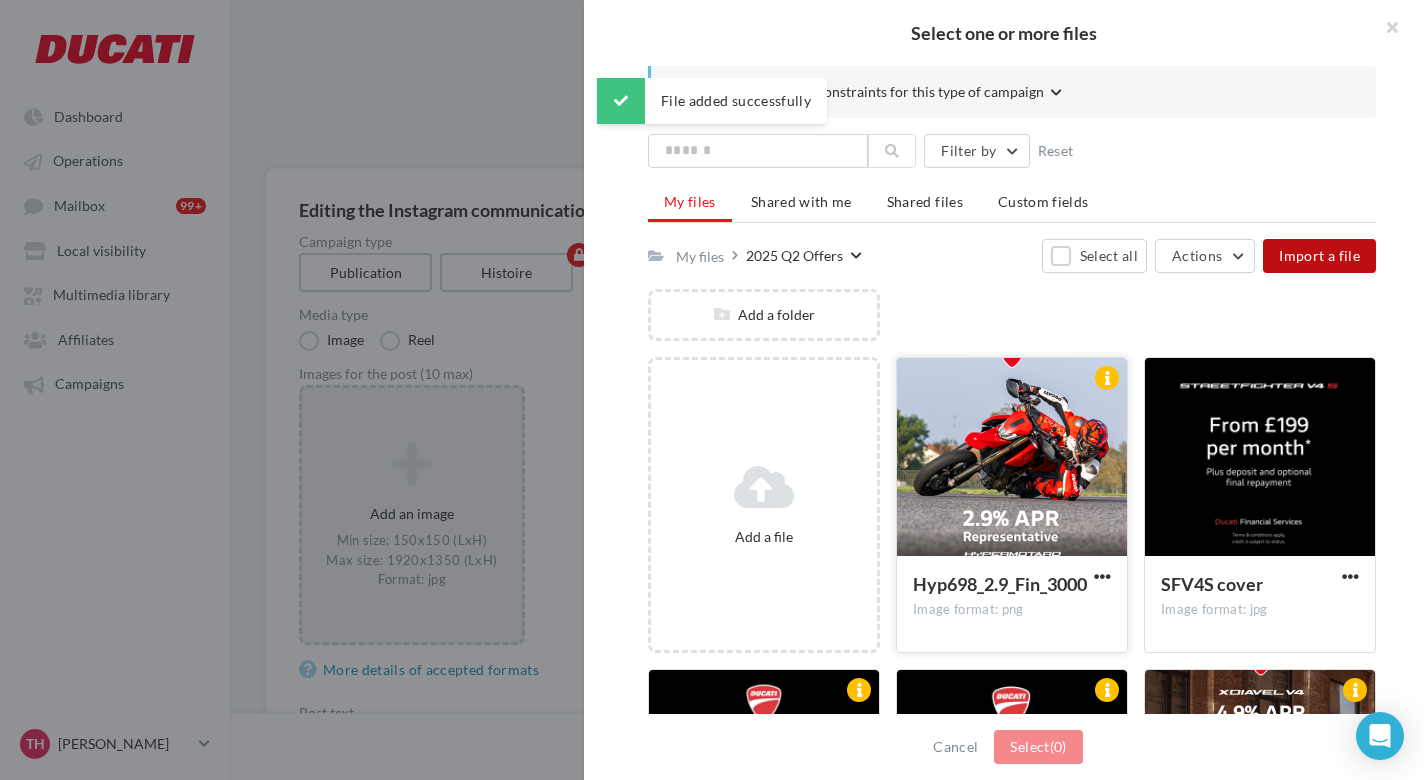 click at bounding box center (1012, 458) 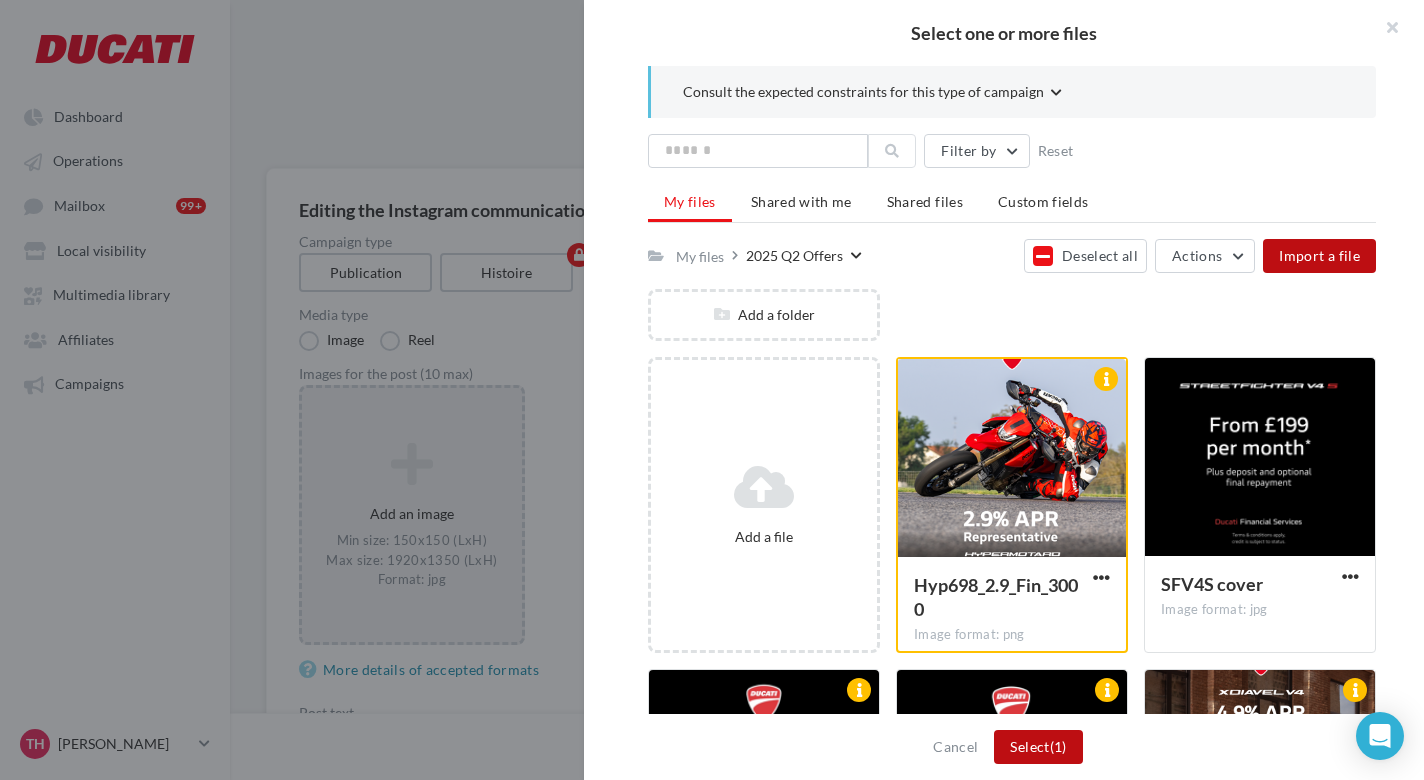 click on "Select   (1)" at bounding box center (1038, 747) 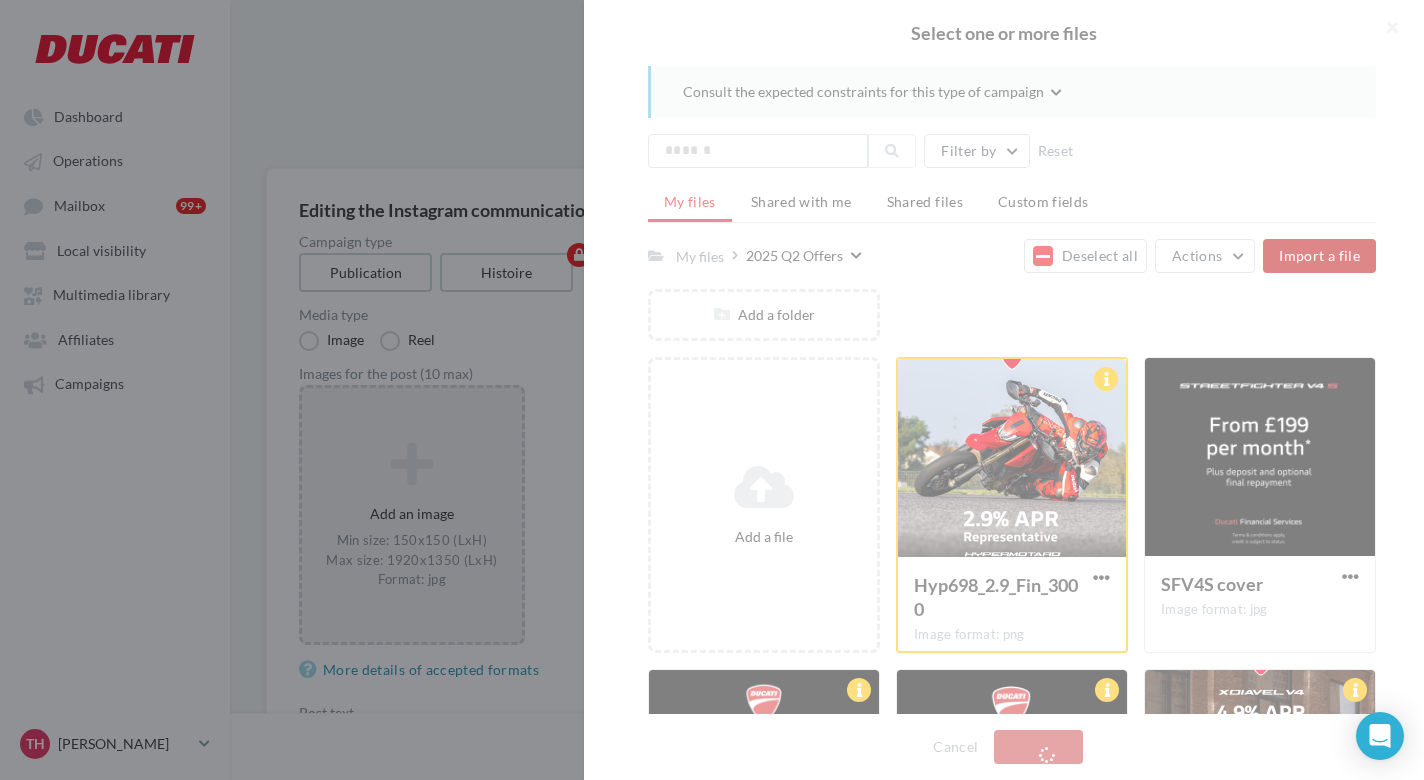 type 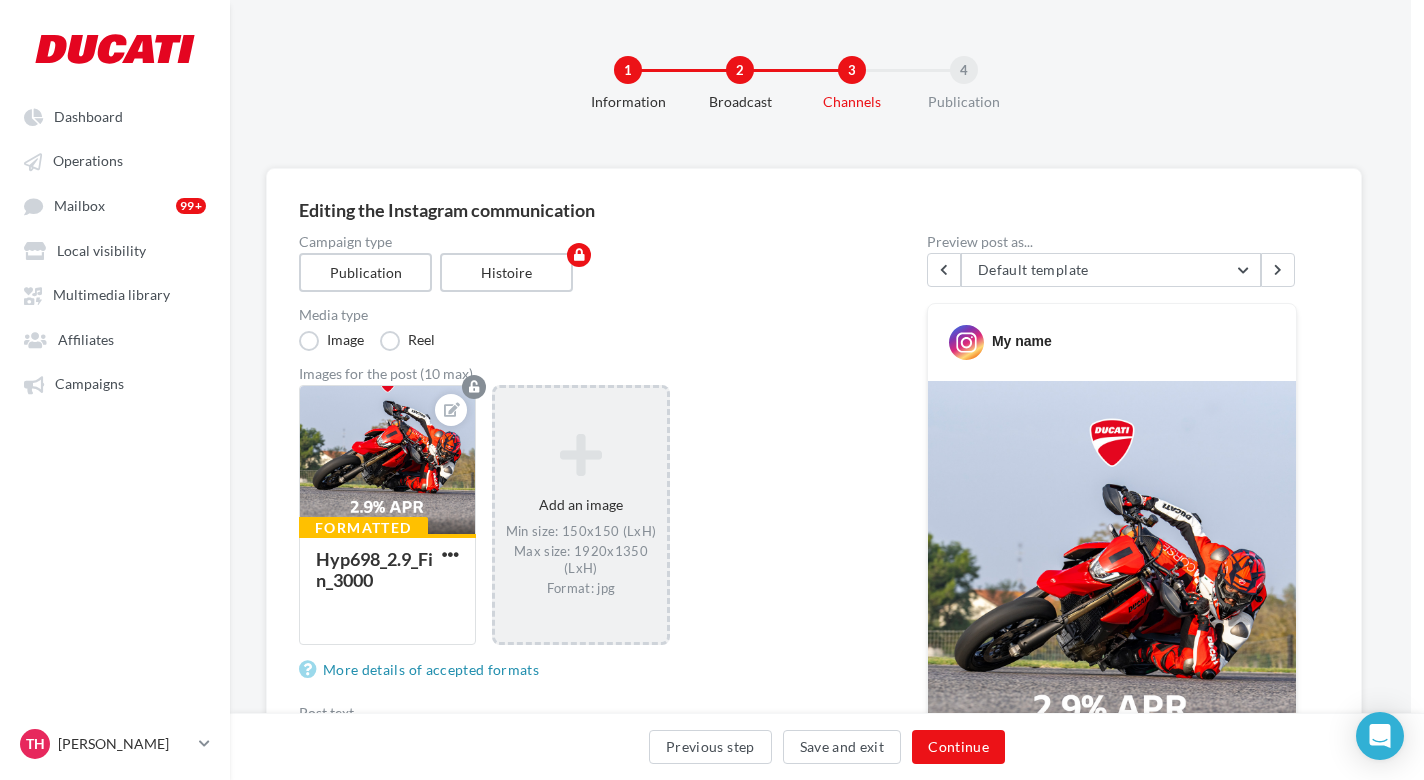 scroll, scrollTop: 381, scrollLeft: 13, axis: both 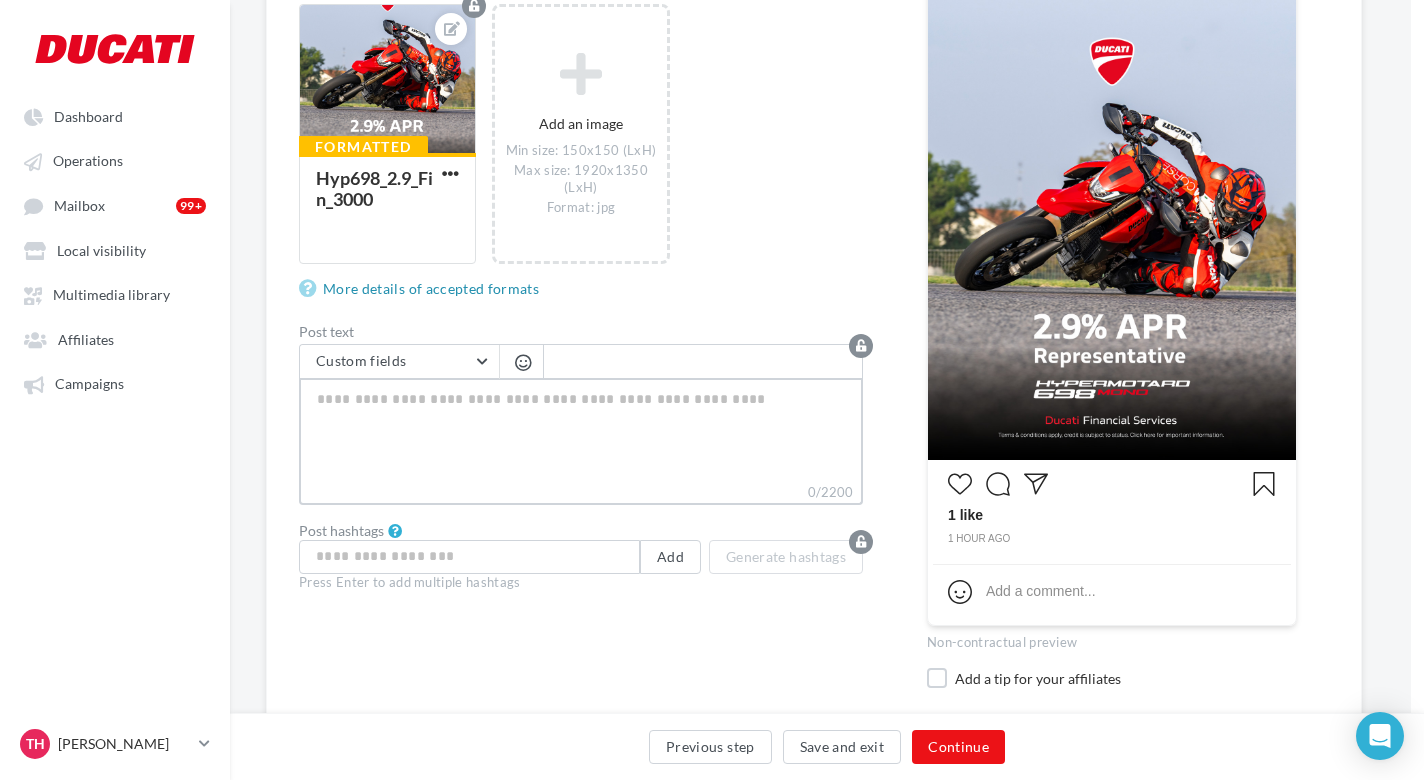click on "0/2200" at bounding box center [581, 430] 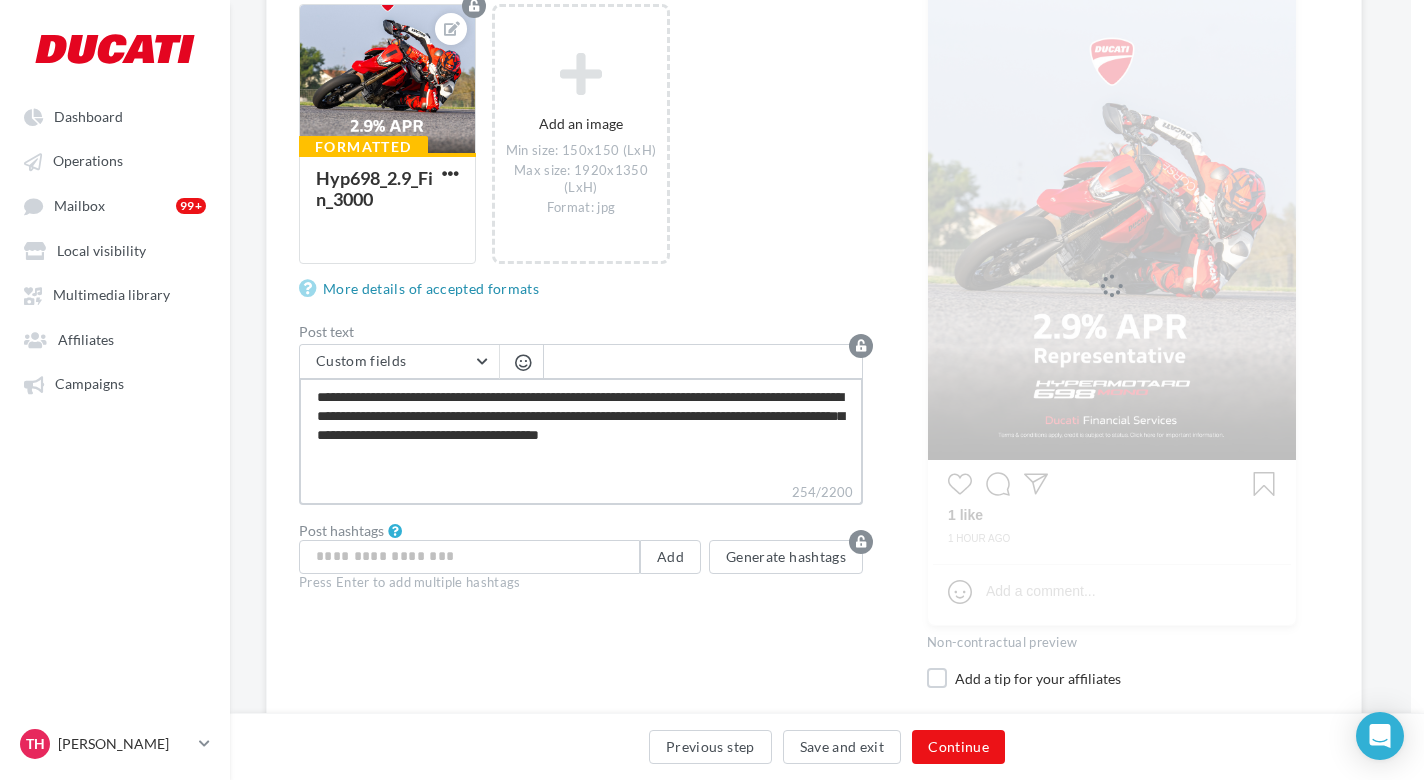 type on "**********" 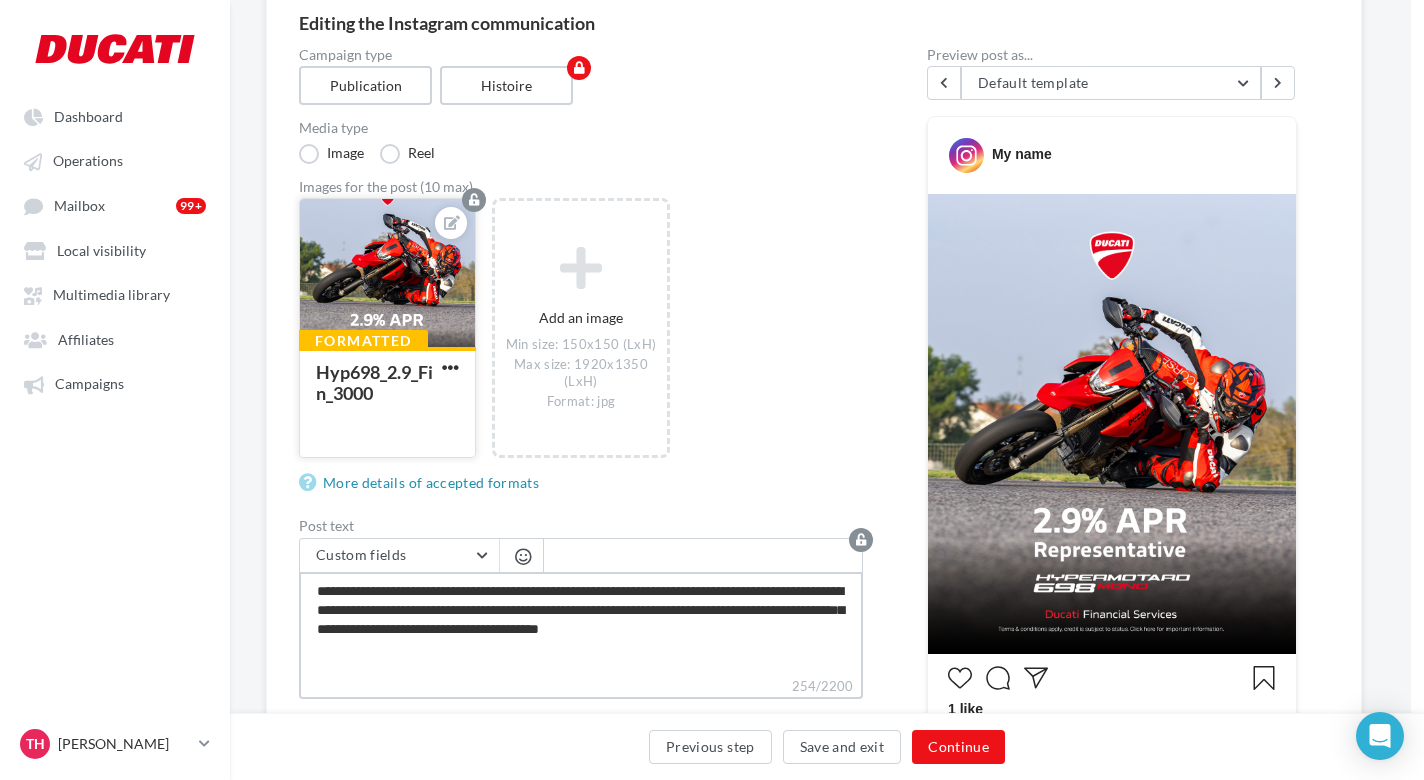scroll, scrollTop: 92, scrollLeft: 13, axis: both 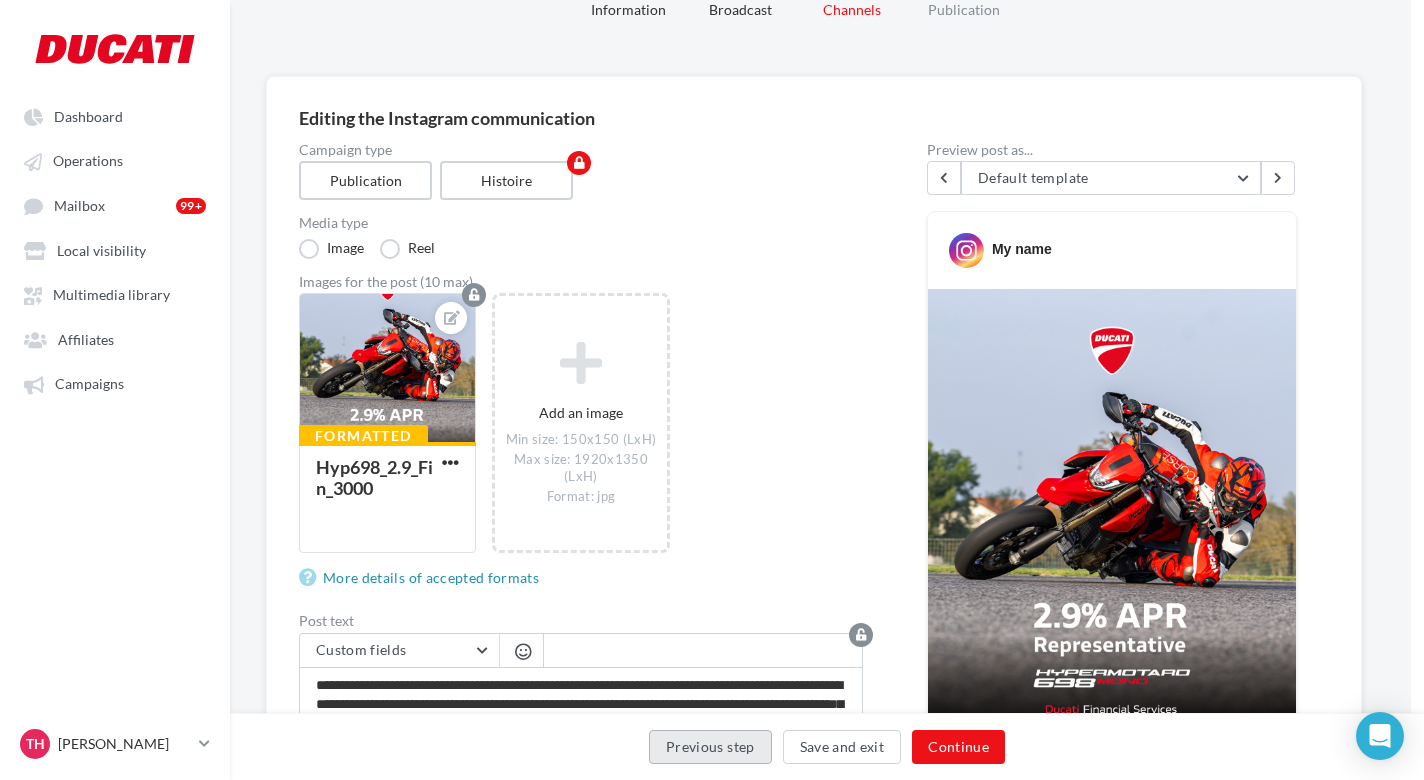 click on "Previous step" at bounding box center (710, 747) 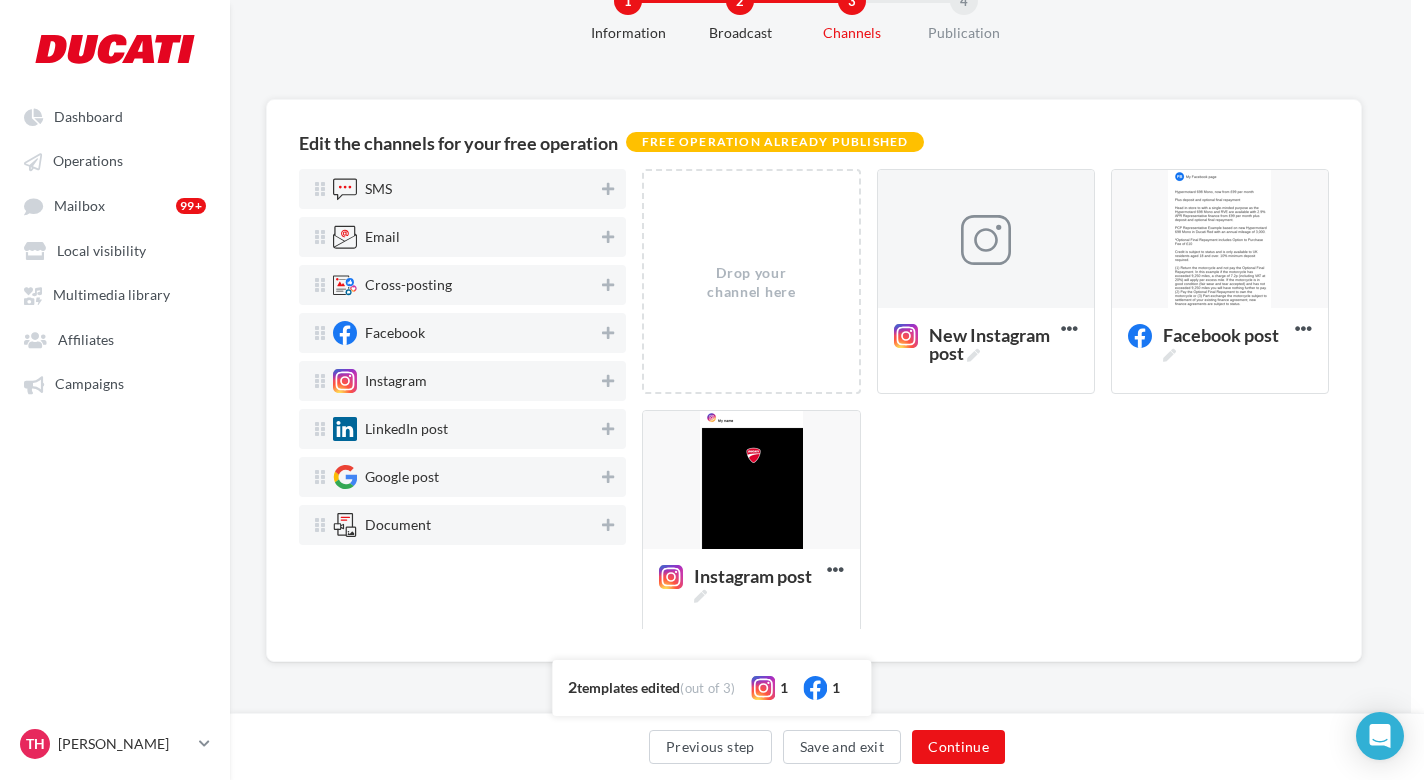 scroll, scrollTop: 69, scrollLeft: 13, axis: both 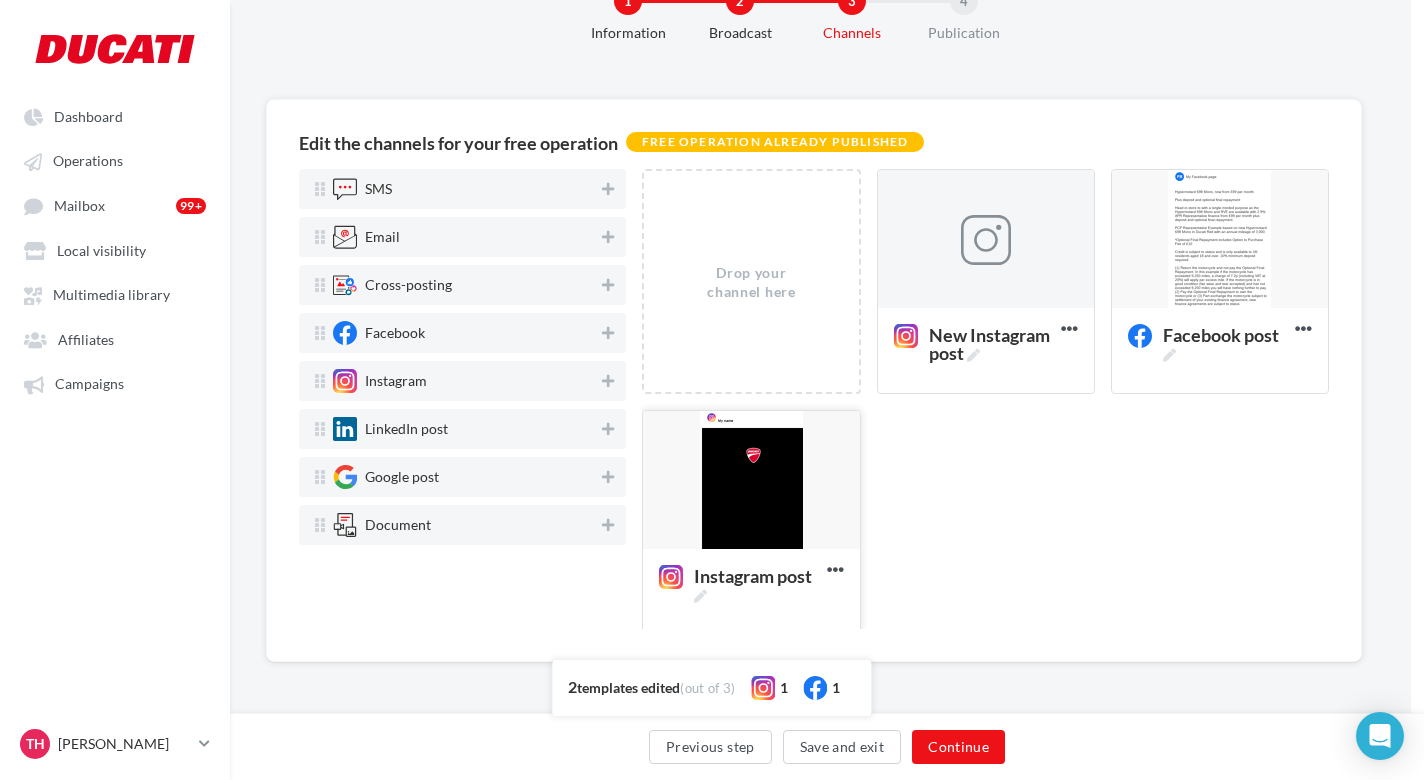 click at bounding box center [751, 481] 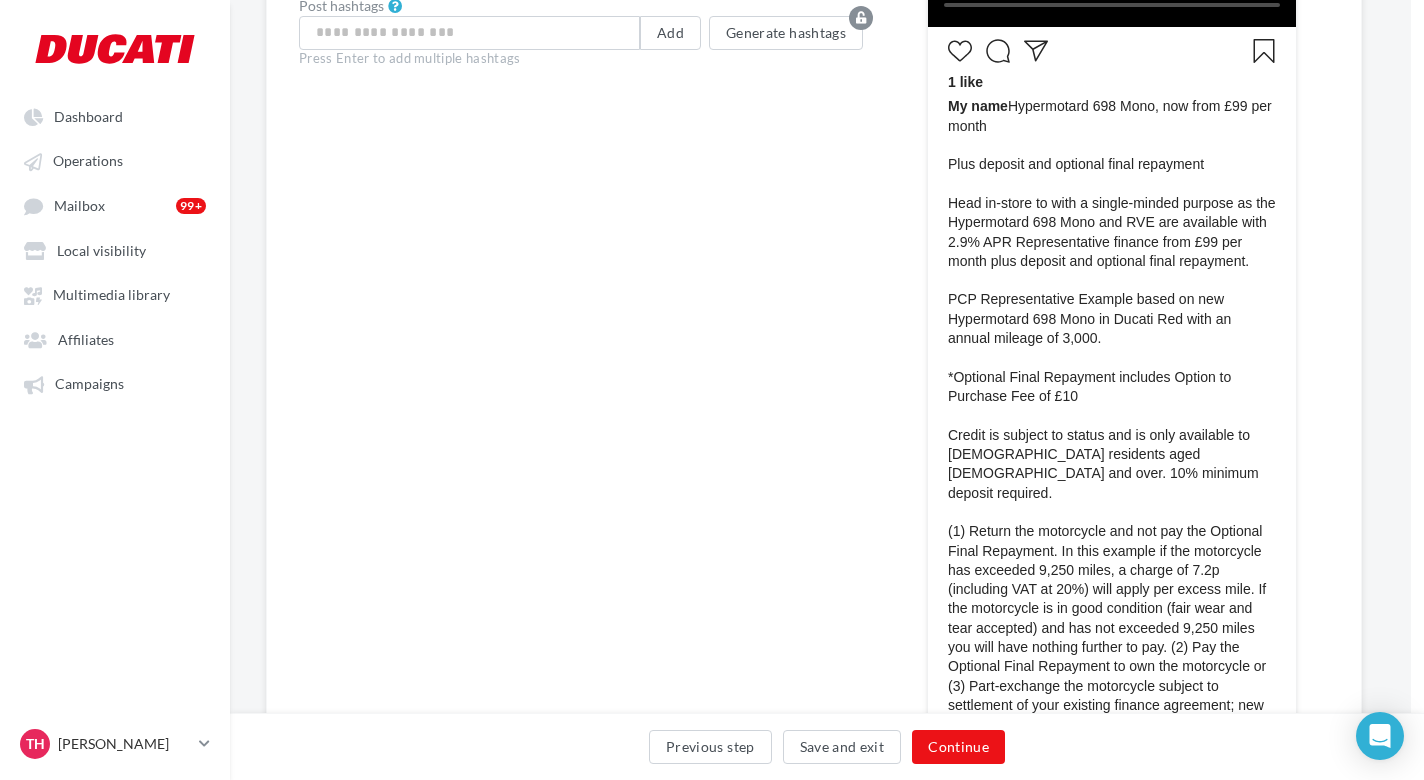 scroll, scrollTop: 992, scrollLeft: 13, axis: both 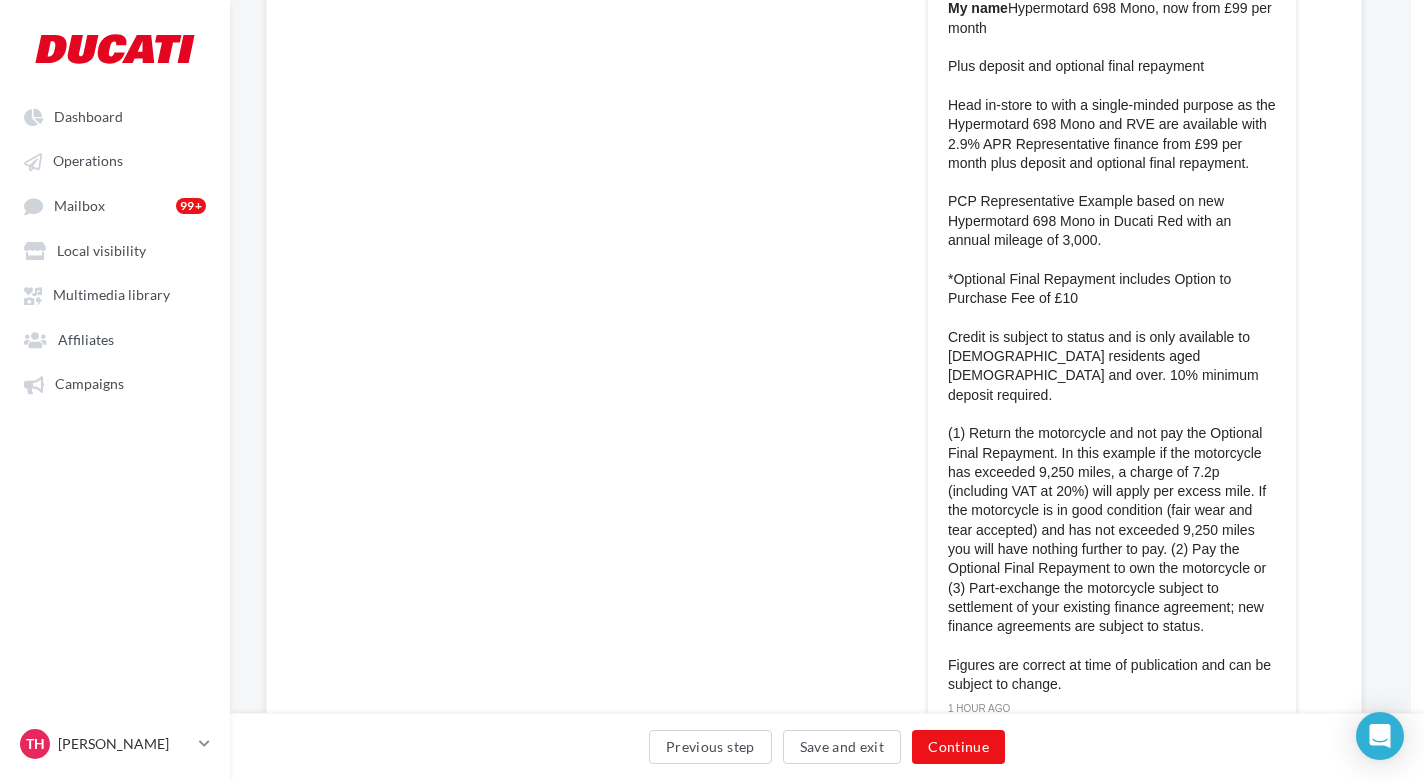 click on "My name  Hypermotard 698 Mono, now from £99 per month Plus deposit and optional final repayment  Head in-store to    with a single-minded purpose as the Hypermotard 698 Mono and RVE are available with 2.9% APR Representative finance from £99 per month plus deposit and optional final repayment. PCP Representative Example based on new Hypermotard 698 Mono in Ducati Red with an annual mileage of 3,000. *Optional Final Repayment includes Option to Purchase Fee of £10  Credit is subject to status and is only available to [DEMOGRAPHIC_DATA] residents aged [DEMOGRAPHIC_DATA] and over. 10% minimum deposit required.  Figures are correct at time of publication and can be subject to change." at bounding box center [1112, 346] 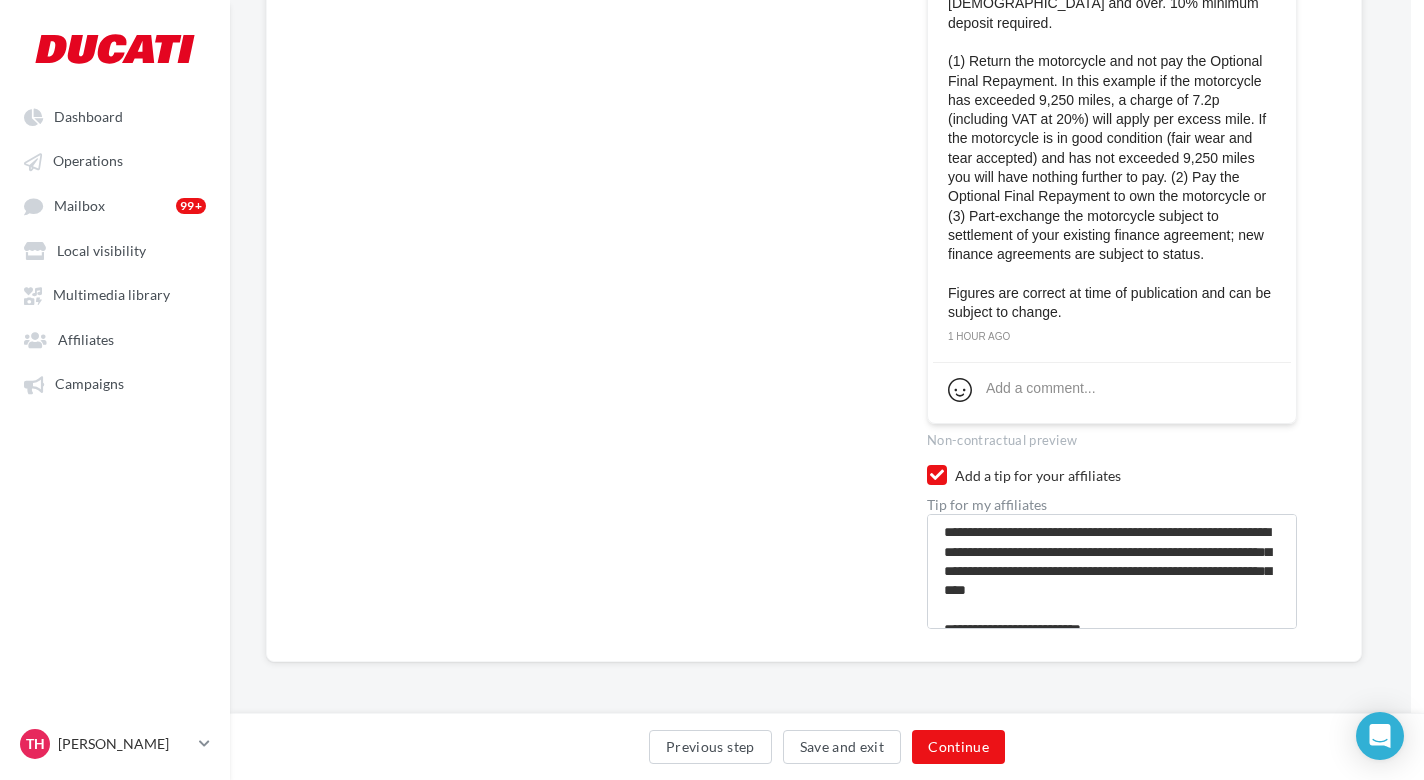 click on "1 like
My name  Hypermotard 698 Mono, now from £99 per month Plus deposit and optional final repayment  Head in-store to    with a single-minded purpose as the Hypermotard 698 Mono and RVE are available with 2.9% APR Representative finance from £99 per month plus deposit and optional final repayment. PCP Representative Example based on new Hypermotard 698 Mono in Ducati Red with an annual mileage of 3,000. *Optional Final Repayment includes Option to Purchase Fee of £10  Credit is subject to status and is only available to [DEMOGRAPHIC_DATA] residents aged [DEMOGRAPHIC_DATA] and over. 10% minimum deposit required.  Figures are correct at time of publication and can be subject to change." at bounding box center (1112, -10) 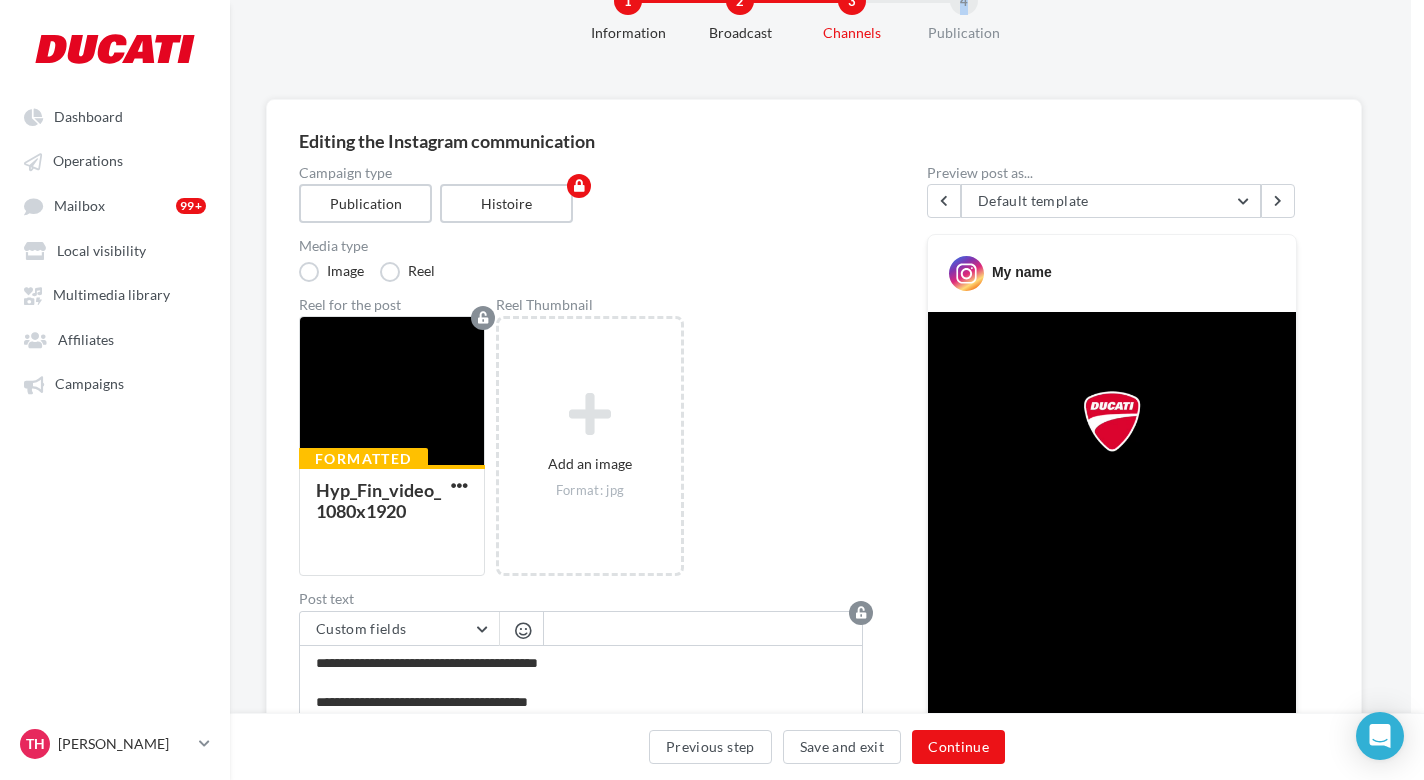 click on "My name
1 like
My name  Hypermotard 698 Mono, now from £99 per month Plus deposit and optional final repayment  *Optional Final Repayment includes Option to Purchase Fee of £10
1 hour ago" at bounding box center (1112, 976) 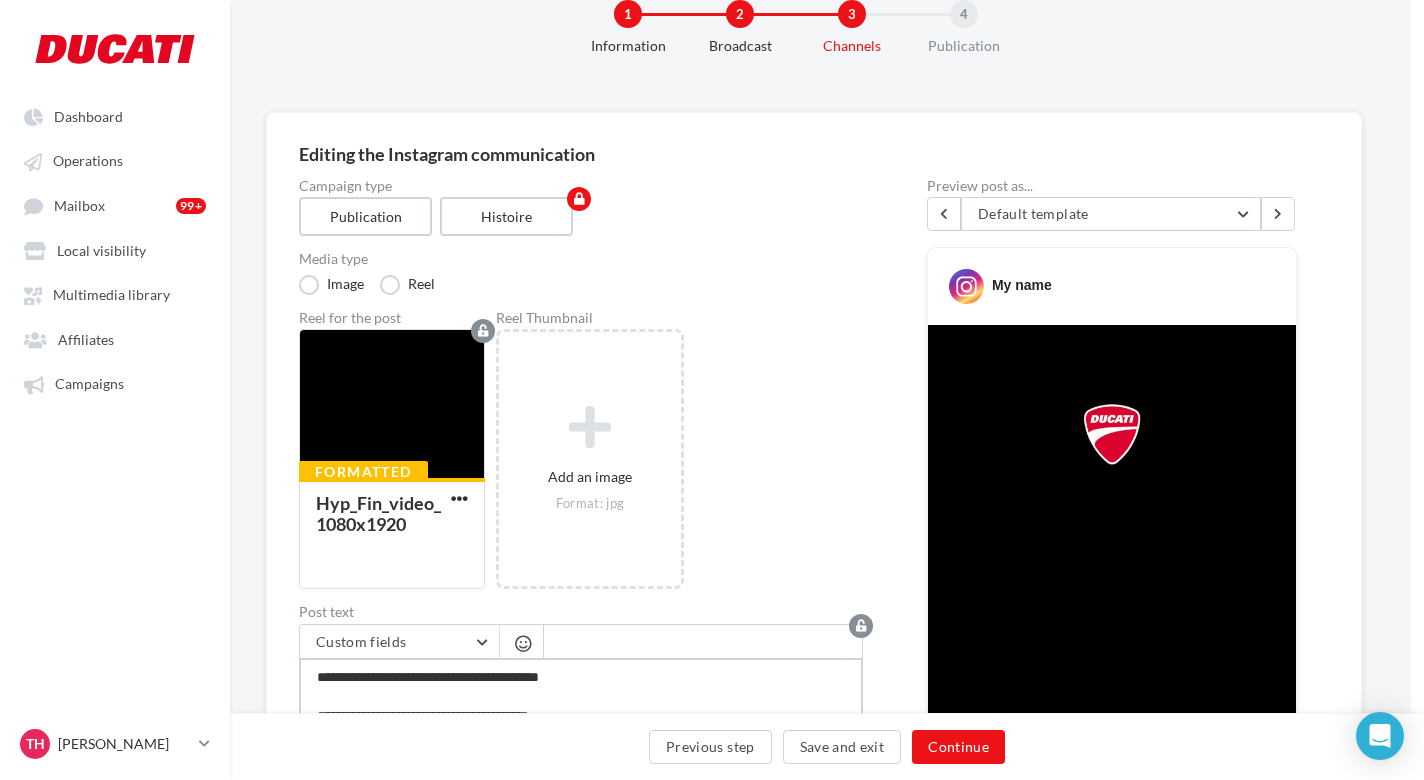 click on "1203/2200" at bounding box center [581, 715] 